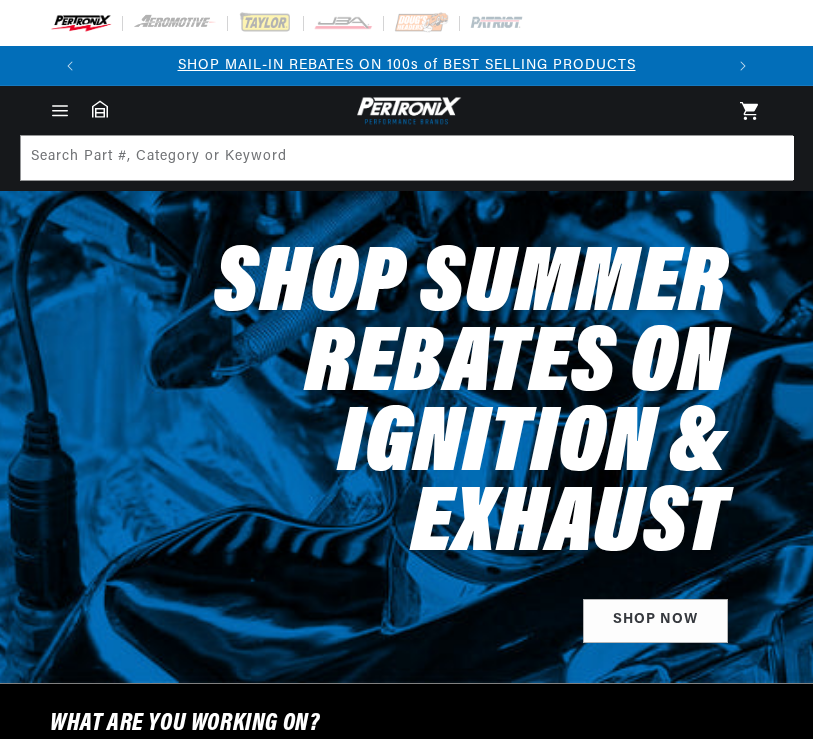 scroll, scrollTop: 0, scrollLeft: 0, axis: both 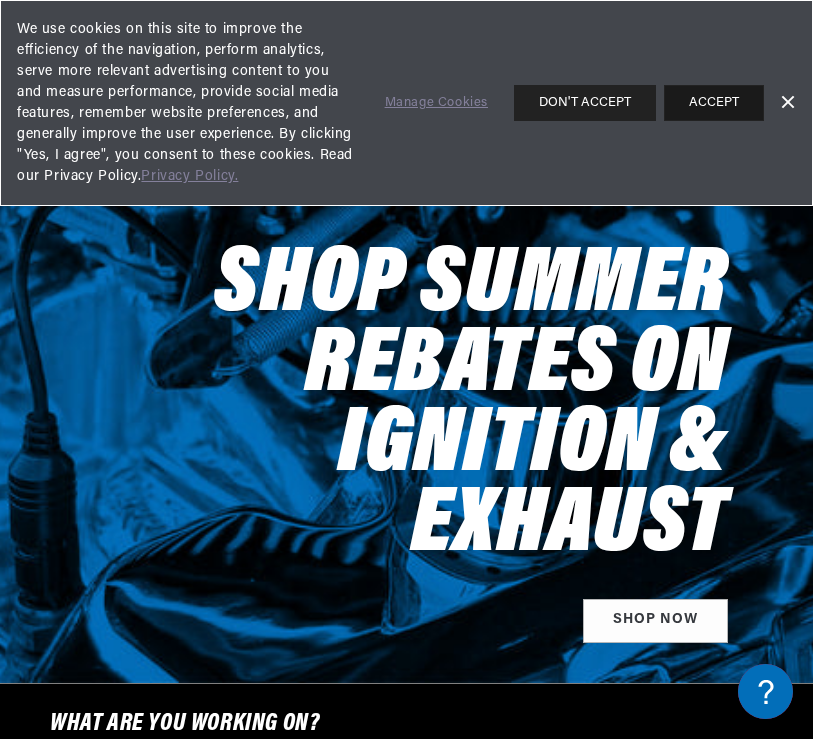 click on "ACCEPT" at bounding box center (714, 103) 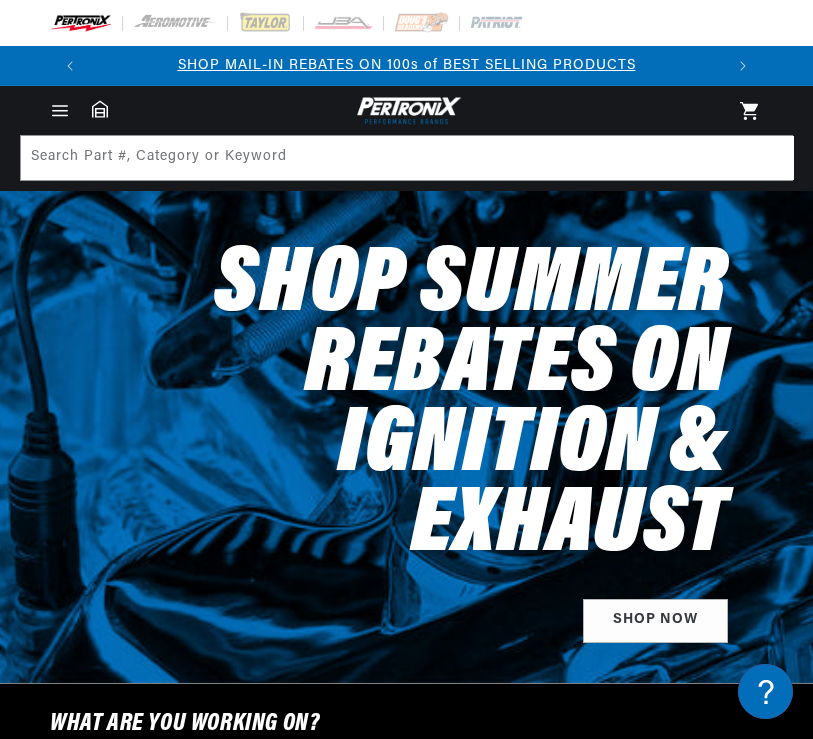 scroll, scrollTop: 0, scrollLeft: 633, axis: horizontal 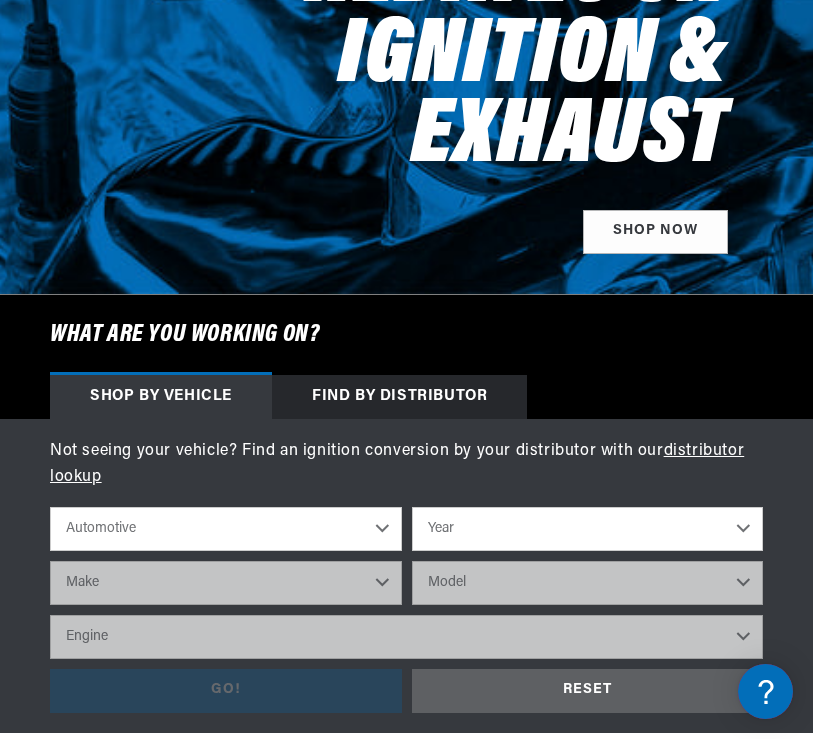 select on "1966" 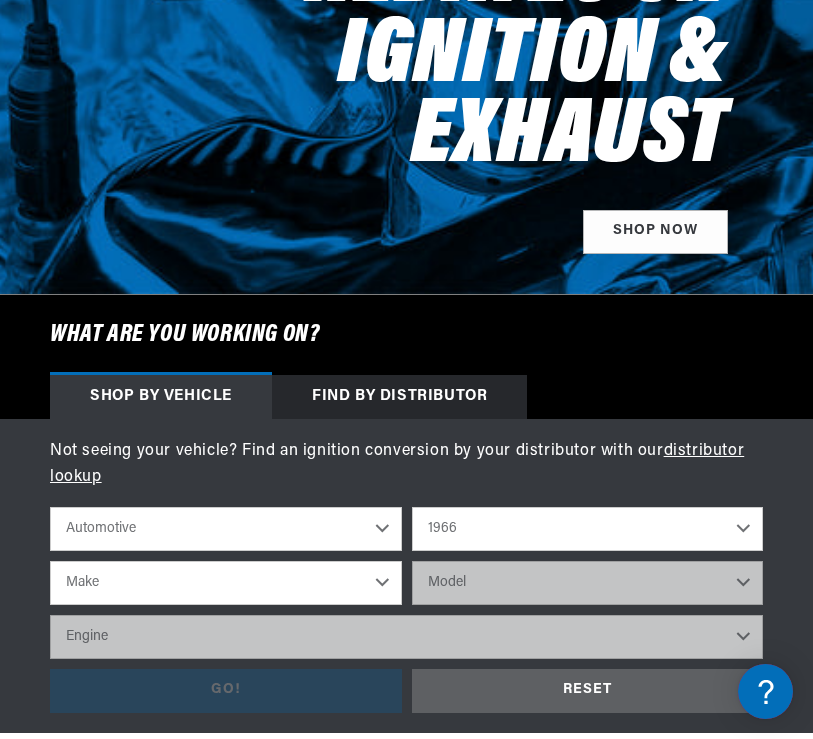 scroll, scrollTop: 0, scrollLeft: 0, axis: both 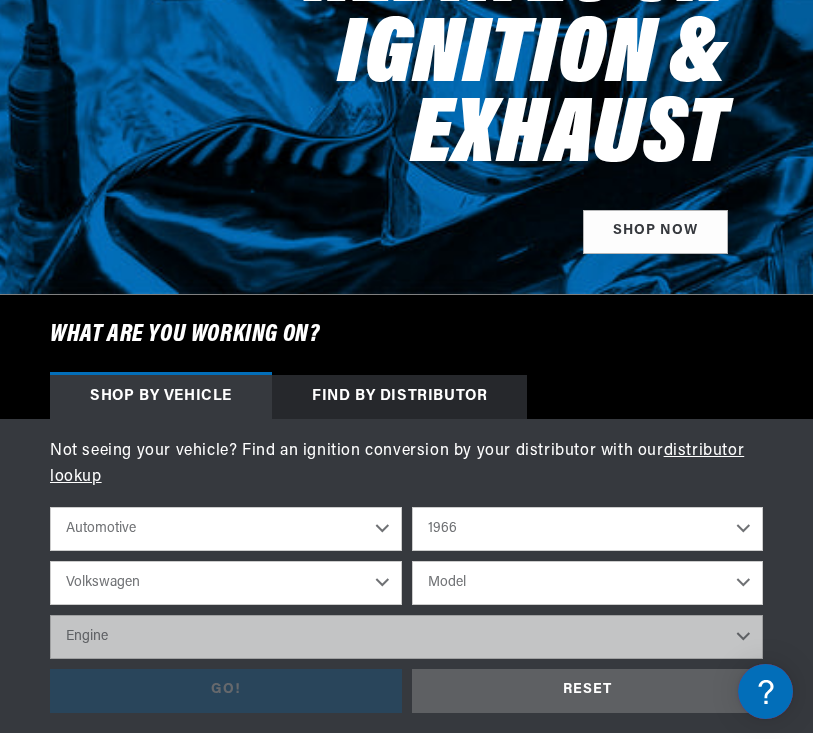 select on "Beetle" 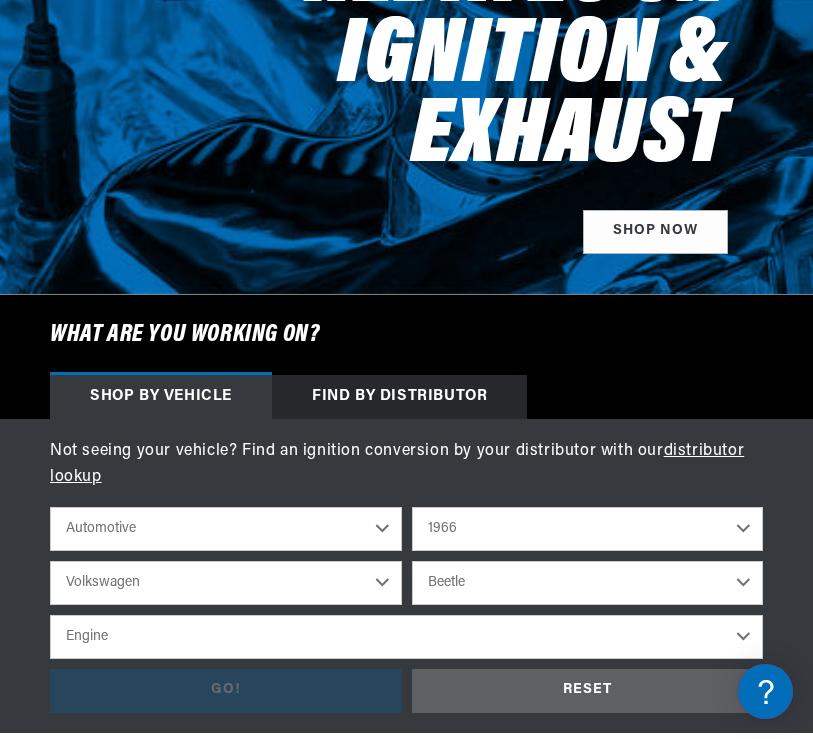 scroll, scrollTop: 0, scrollLeft: 0, axis: both 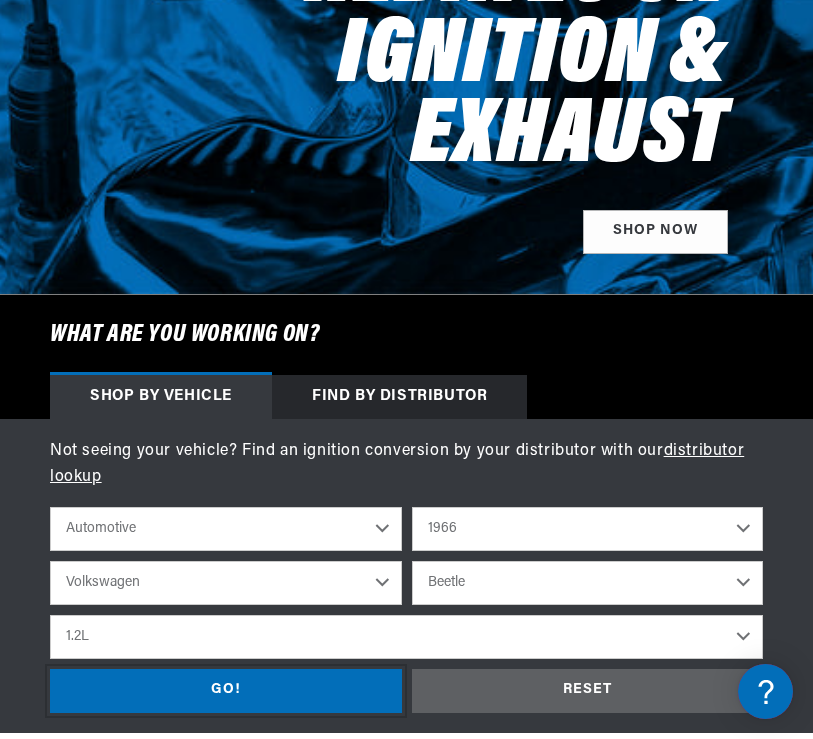 click on "GO!" at bounding box center (226, 691) 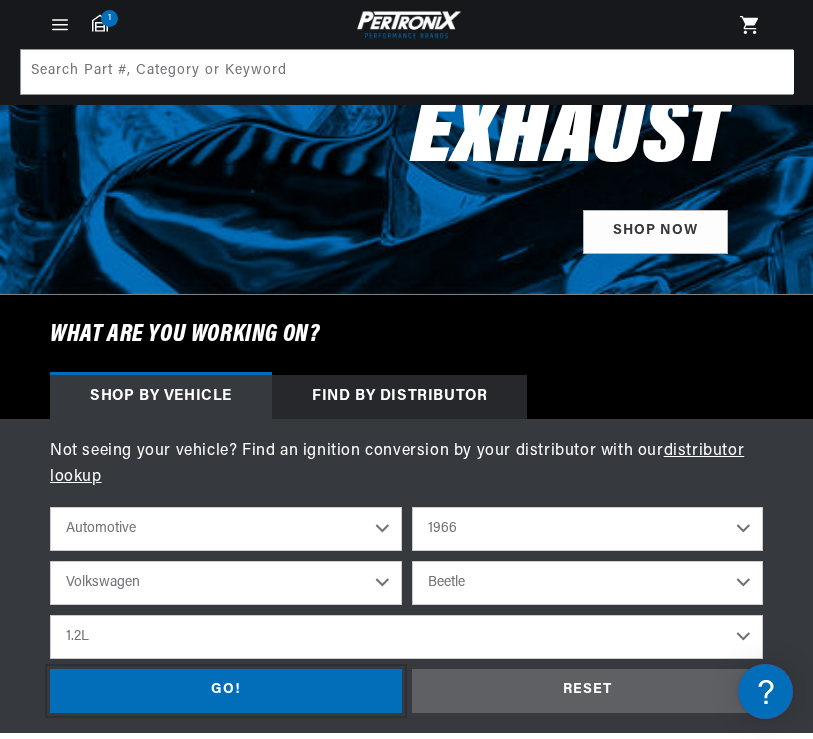 scroll, scrollTop: 389, scrollLeft: 2, axis: both 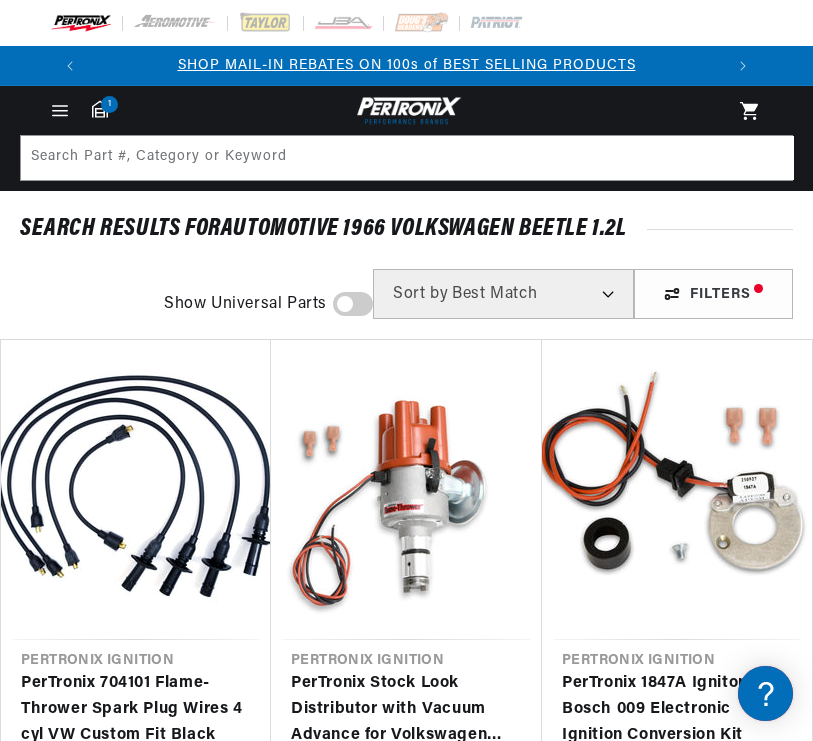 click on "PerTronix 1847A Ignitor® Bosch 009 Electronic Ignition Conversion Kit" at bounding box center [677, 709] 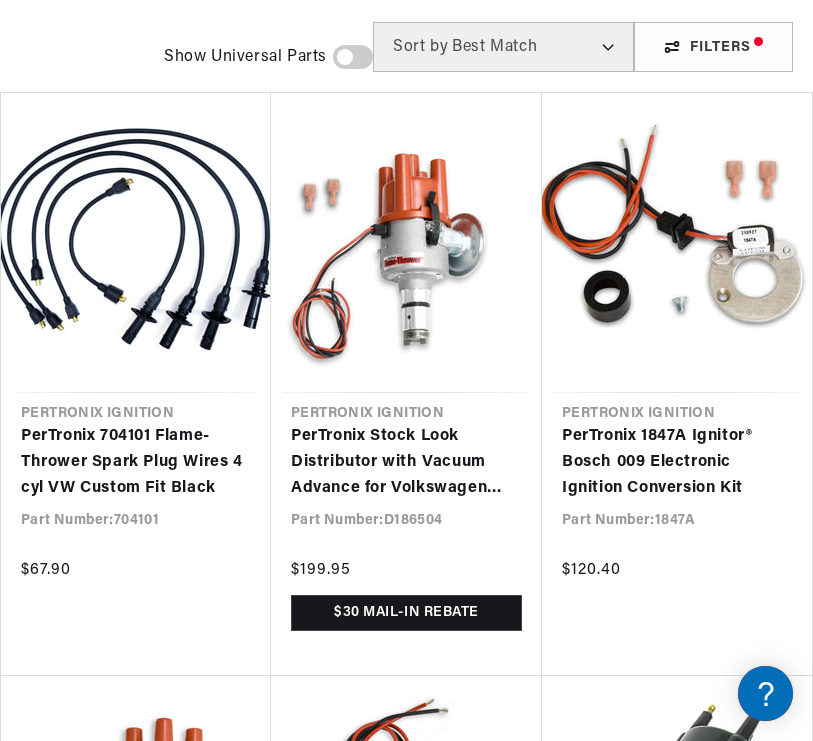 scroll, scrollTop: 248, scrollLeft: 0, axis: vertical 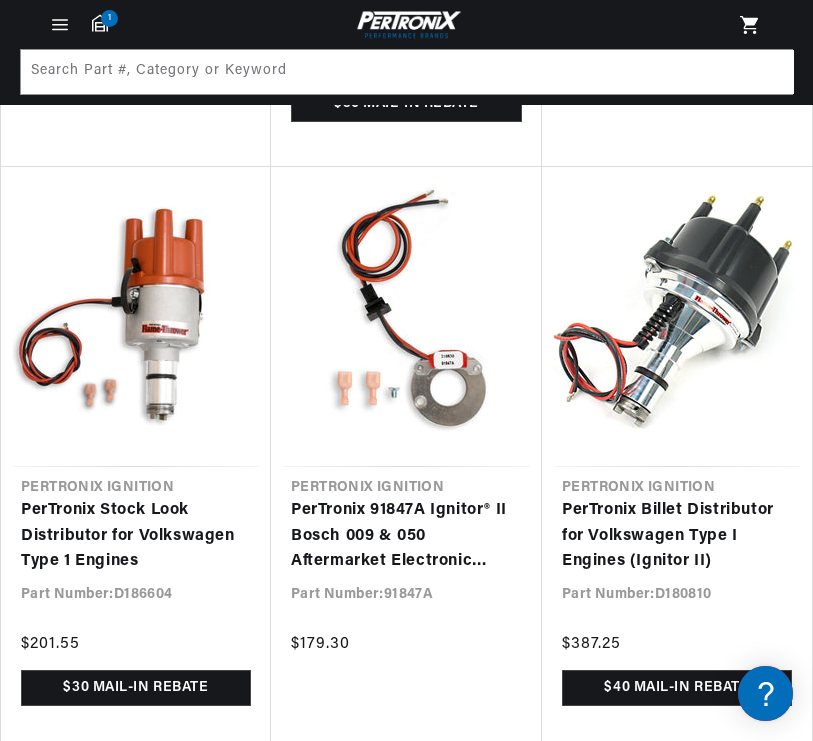 click on "PerTronix Billet Distributor for Volkswagen Type I Engines (Ignitor II)" at bounding box center [677, 536] 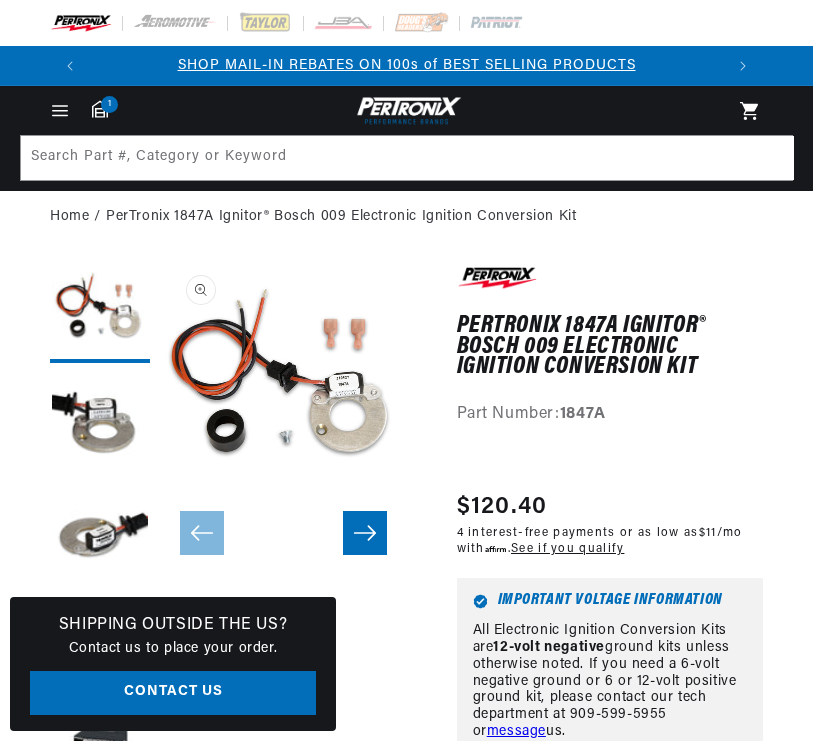 scroll, scrollTop: 0, scrollLeft: 0, axis: both 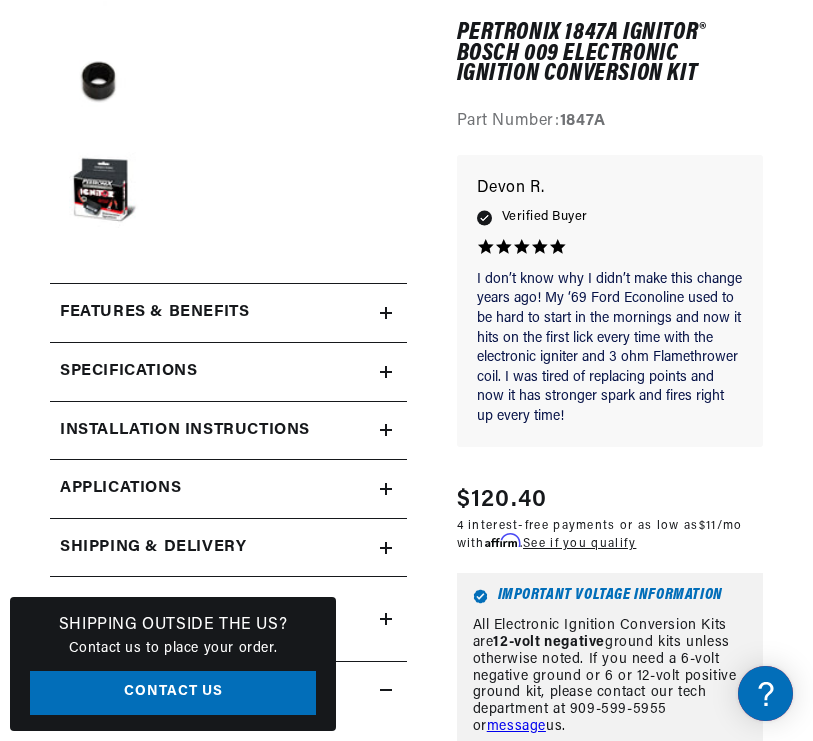click on "410 Reviews" at bounding box center [610, 1139] 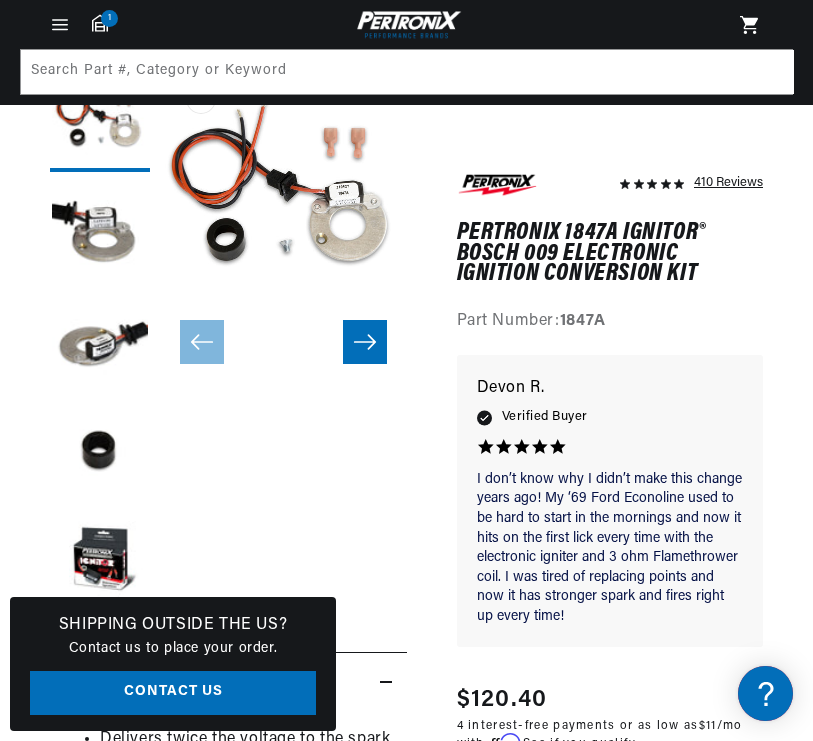 scroll, scrollTop: 153, scrollLeft: 0, axis: vertical 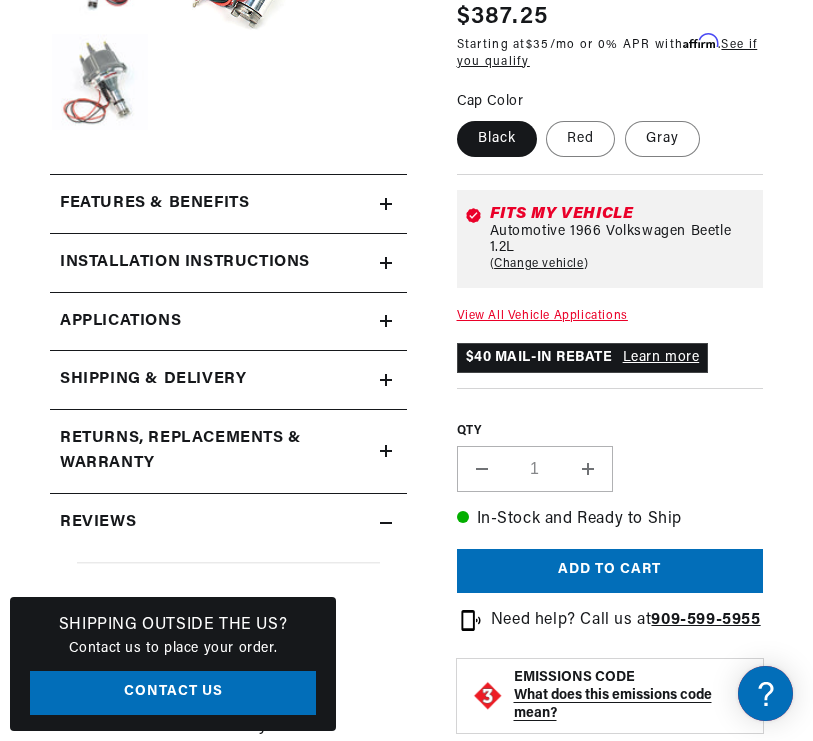 click on "Features & Benefits" at bounding box center [215, 204] 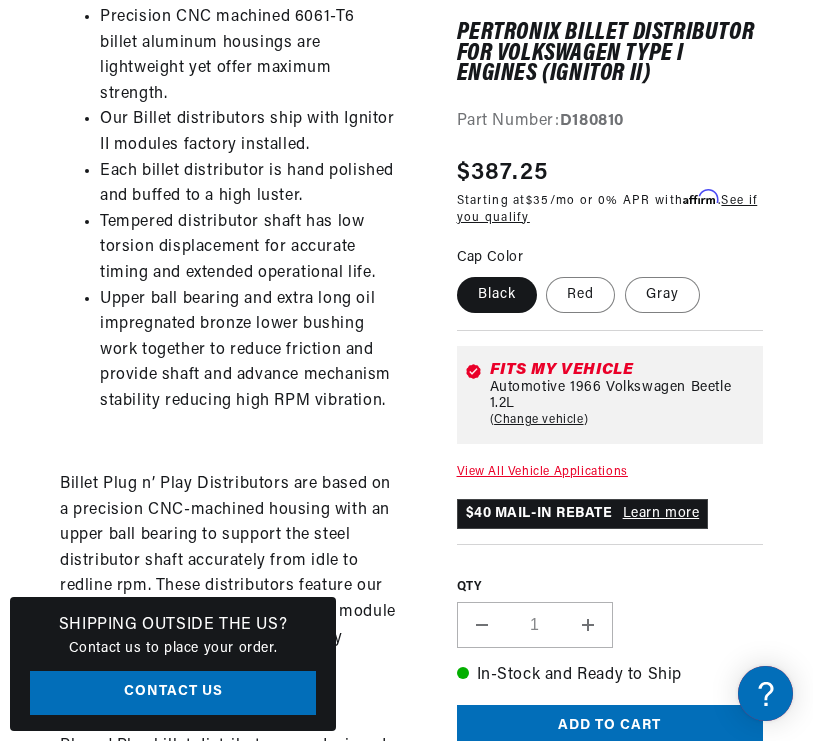 scroll, scrollTop: 702, scrollLeft: 0, axis: vertical 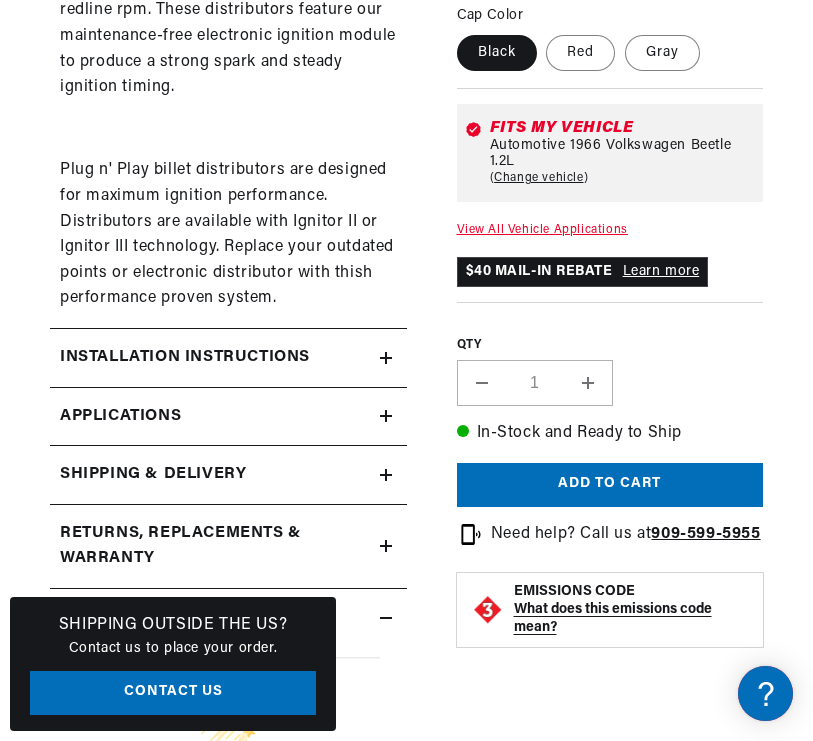 click 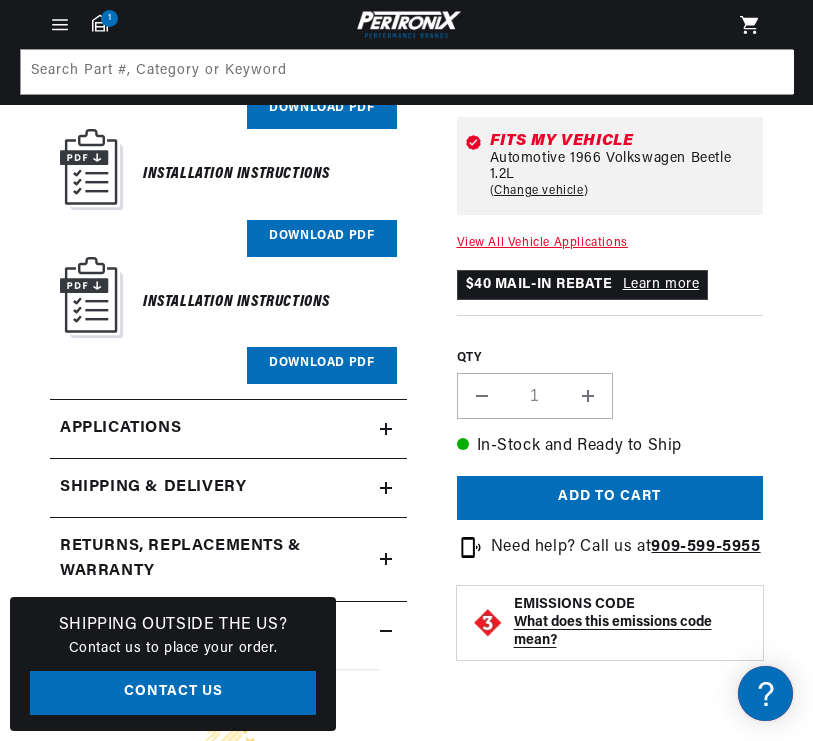 scroll, scrollTop: 1654, scrollLeft: 0, axis: vertical 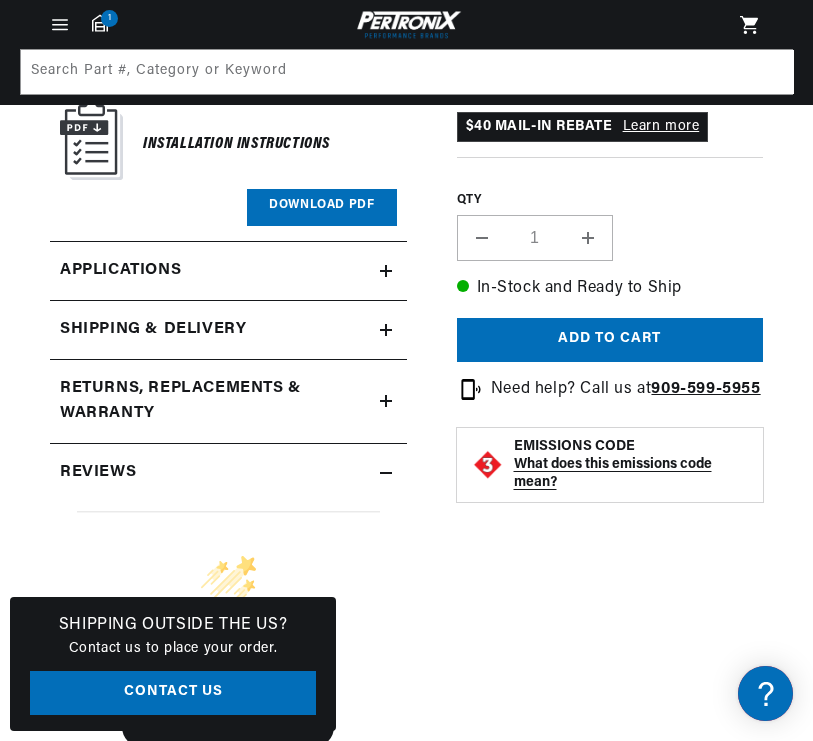 click 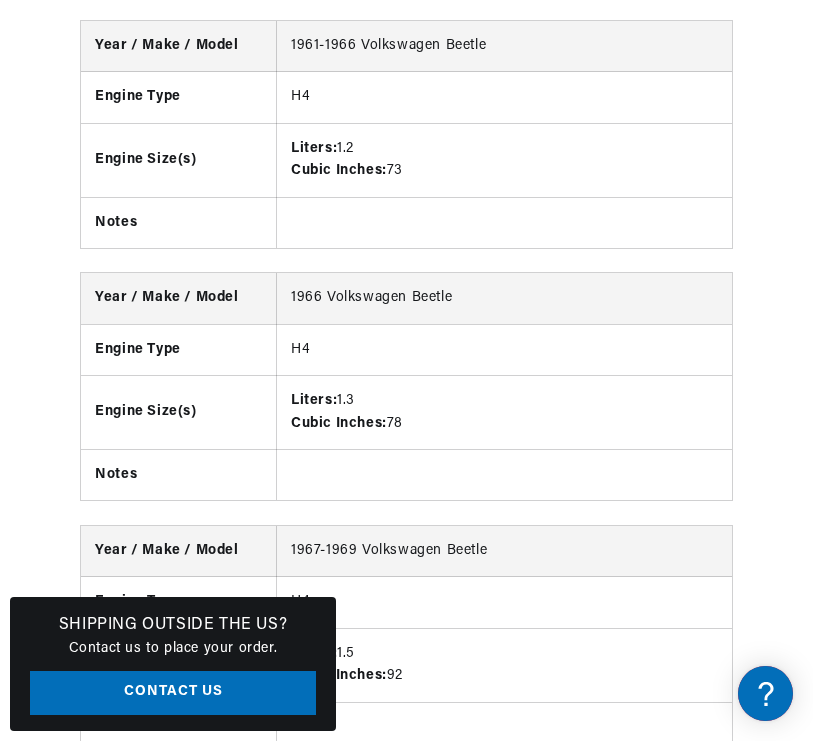 scroll, scrollTop: 3981, scrollLeft: 0, axis: vertical 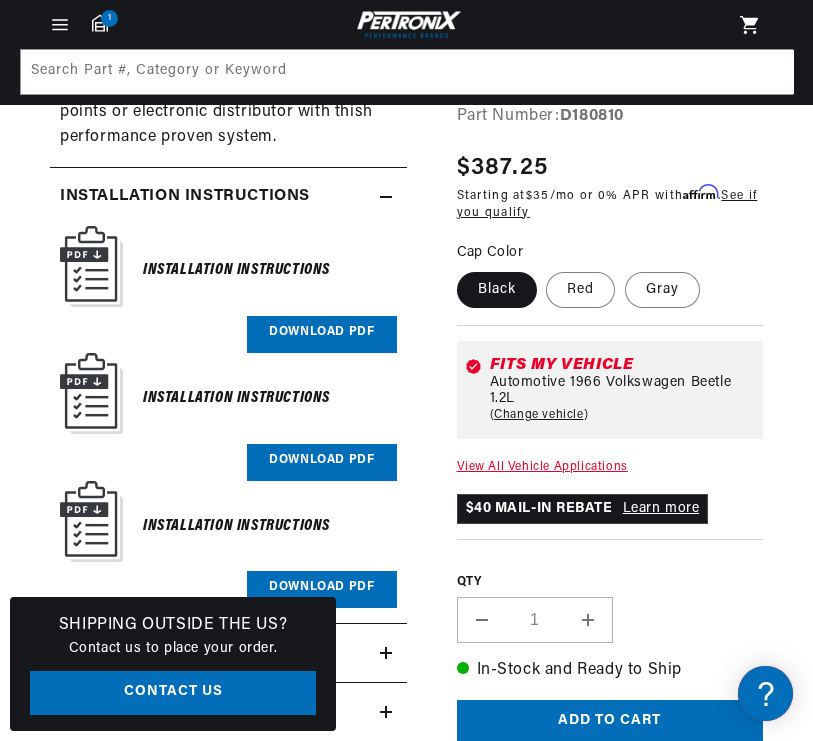 click on "Download PDF" at bounding box center [321, 334] 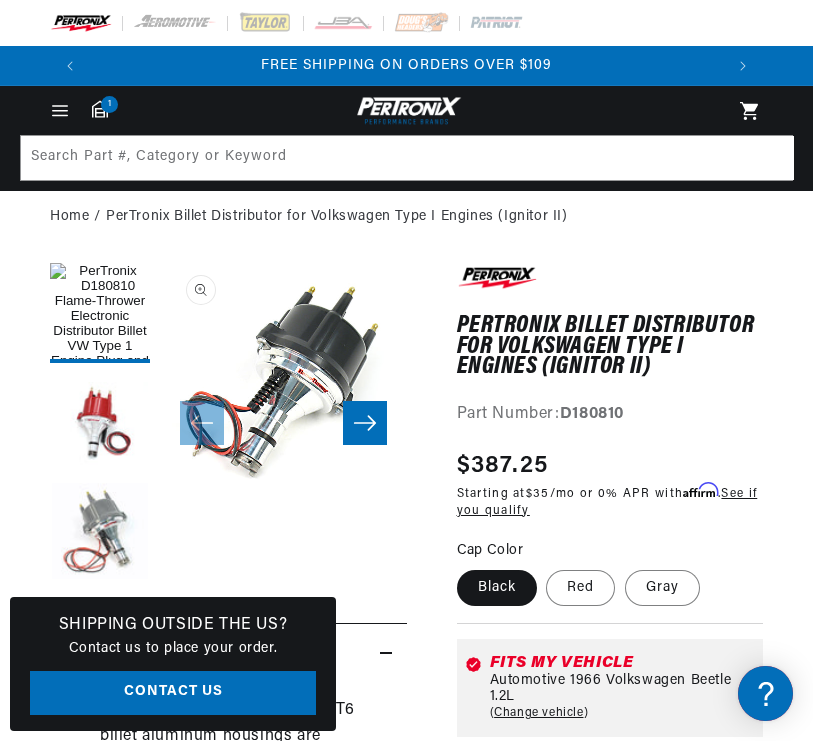 scroll, scrollTop: 0, scrollLeft: 0, axis: both 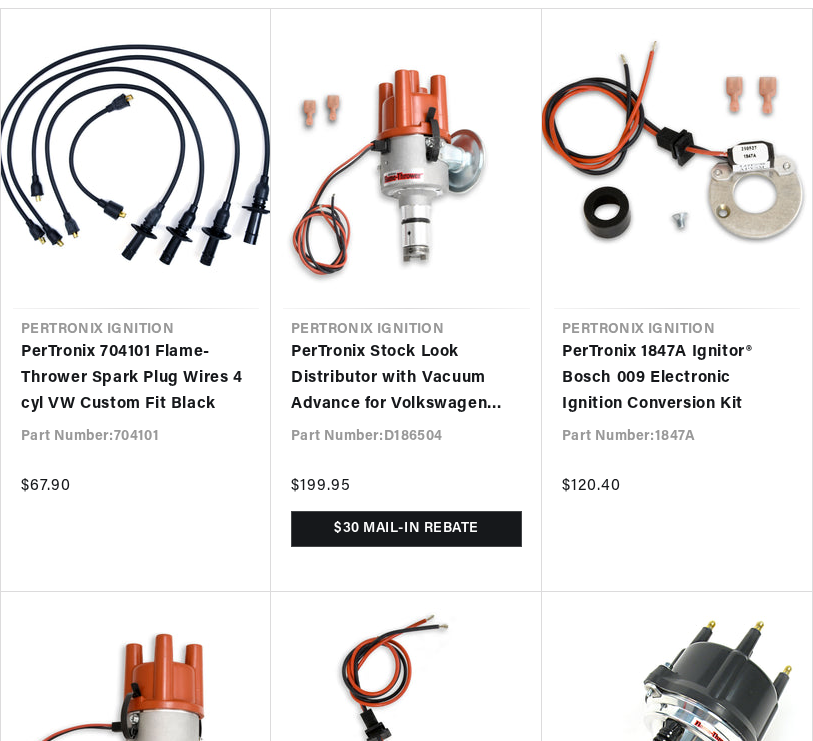 click on "PerTronix Stock Look Distributor with Vacuum Advance for Volkswagen Type 1 Engines" at bounding box center (406, 378) 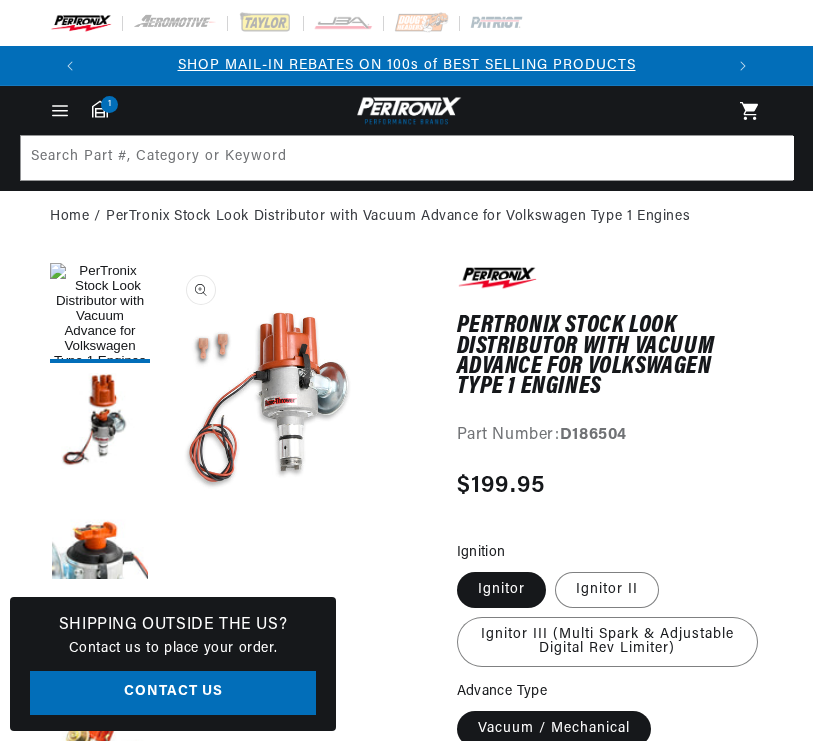 scroll, scrollTop: 0, scrollLeft: 0, axis: both 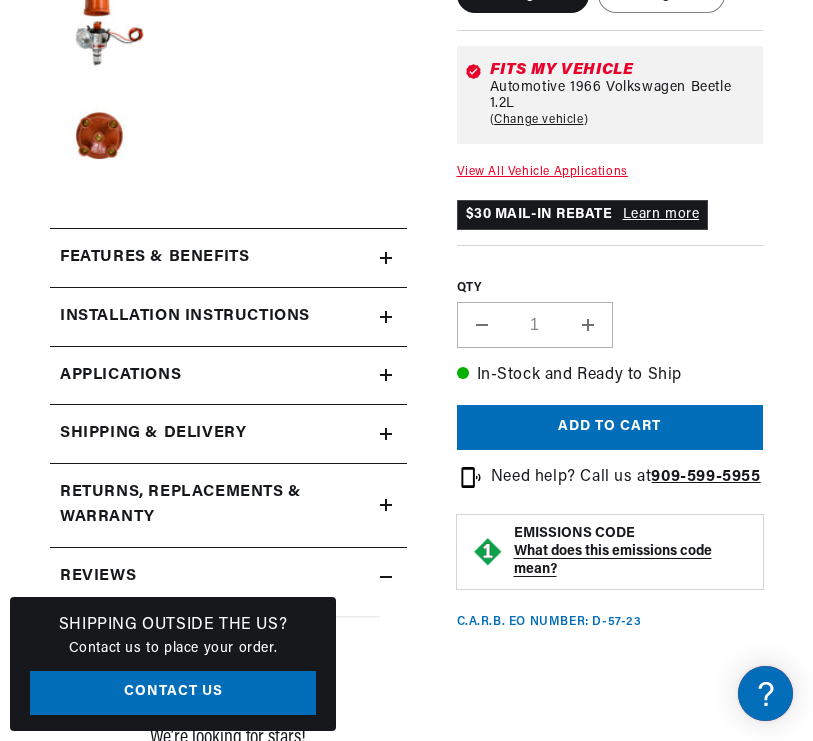 click on "Installation instructions" at bounding box center (215, 258) 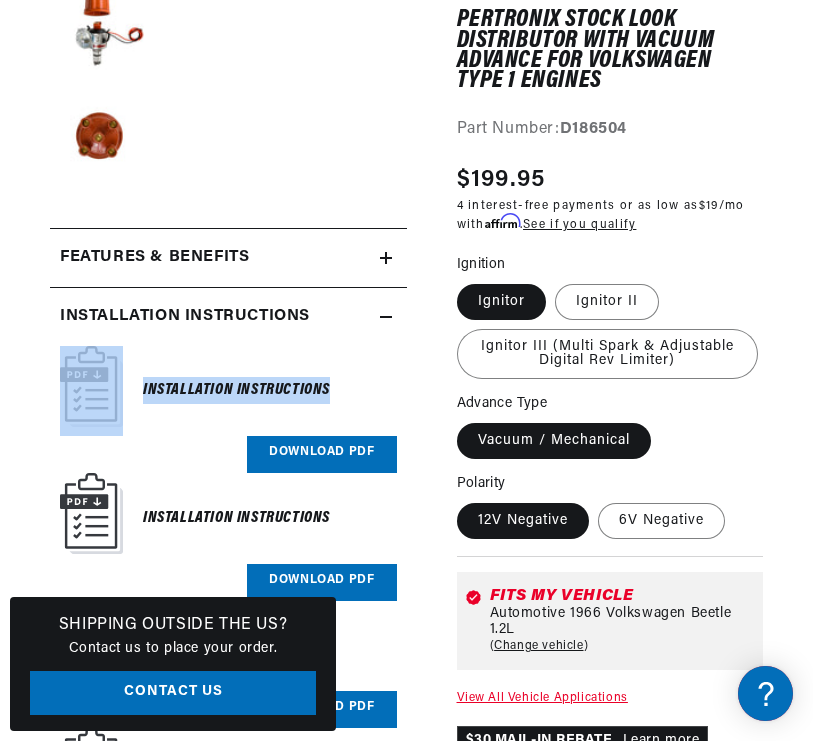 scroll, scrollTop: 0, scrollLeft: 633, axis: horizontal 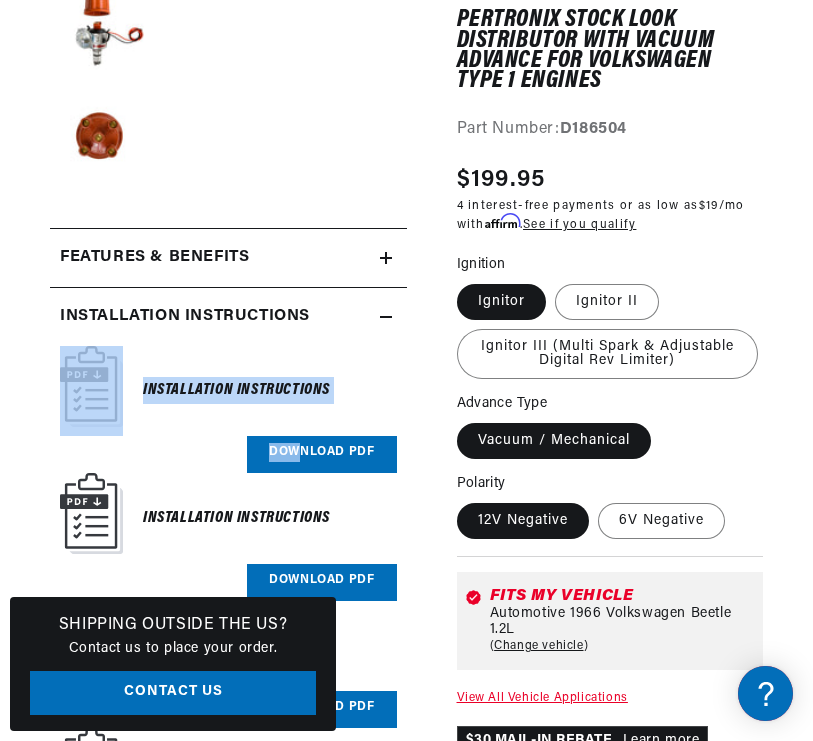 drag, startPoint x: 316, startPoint y: 324, endPoint x: 299, endPoint y: 449, distance: 126.1507 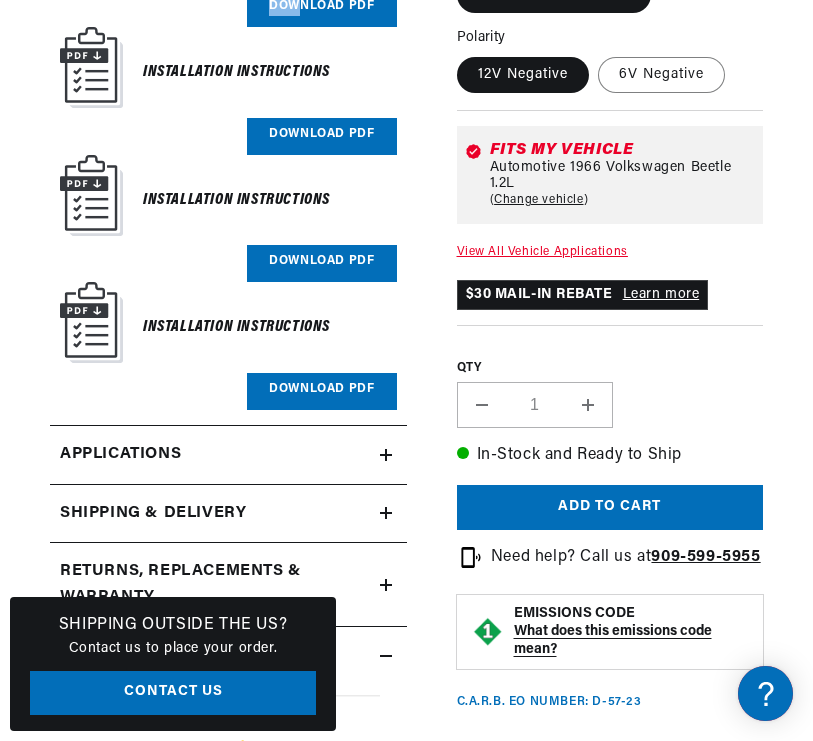 scroll, scrollTop: 1646, scrollLeft: 0, axis: vertical 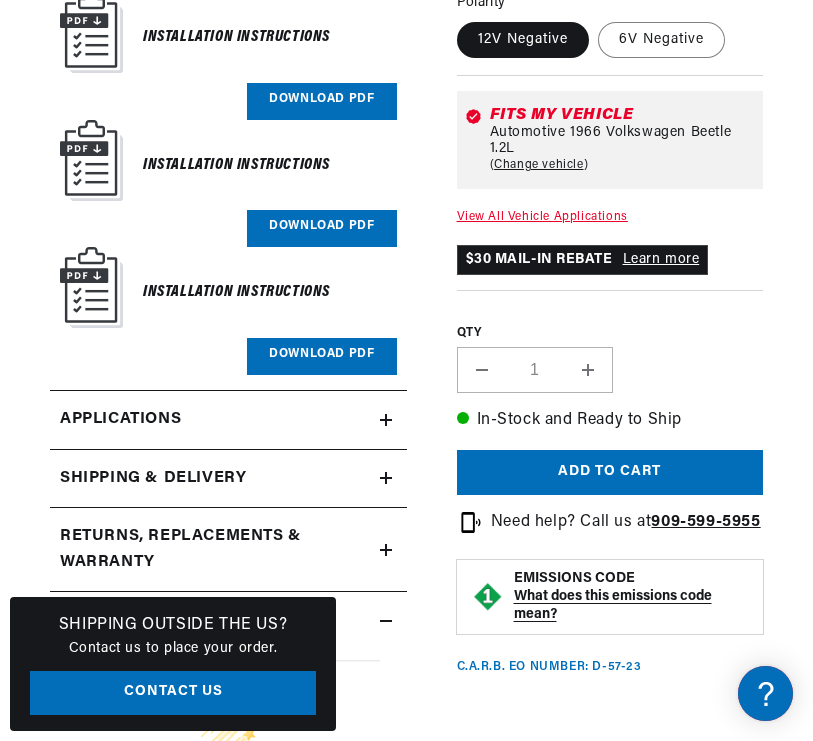 click 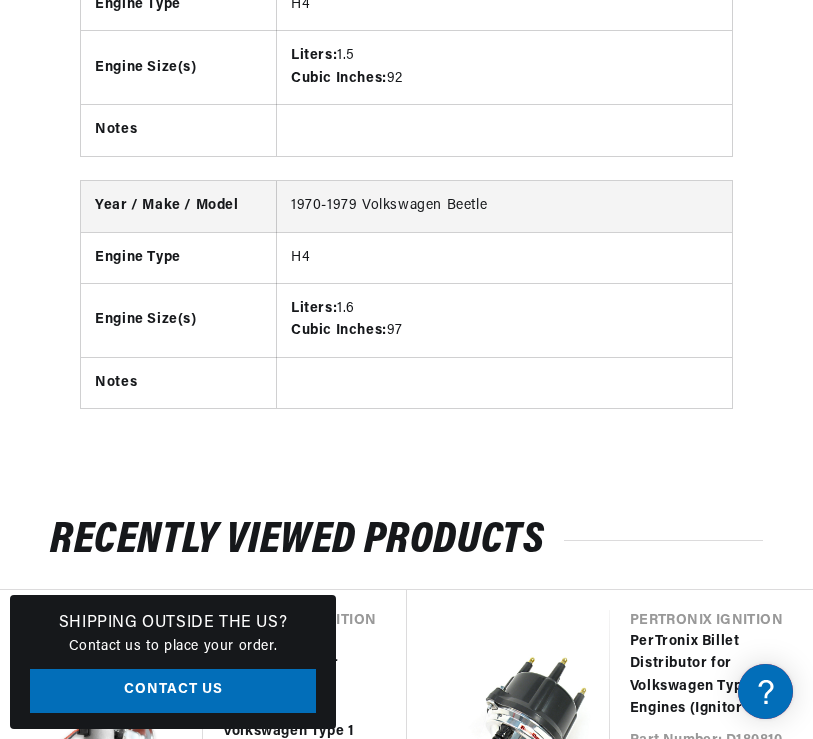 scroll, scrollTop: 4348, scrollLeft: 0, axis: vertical 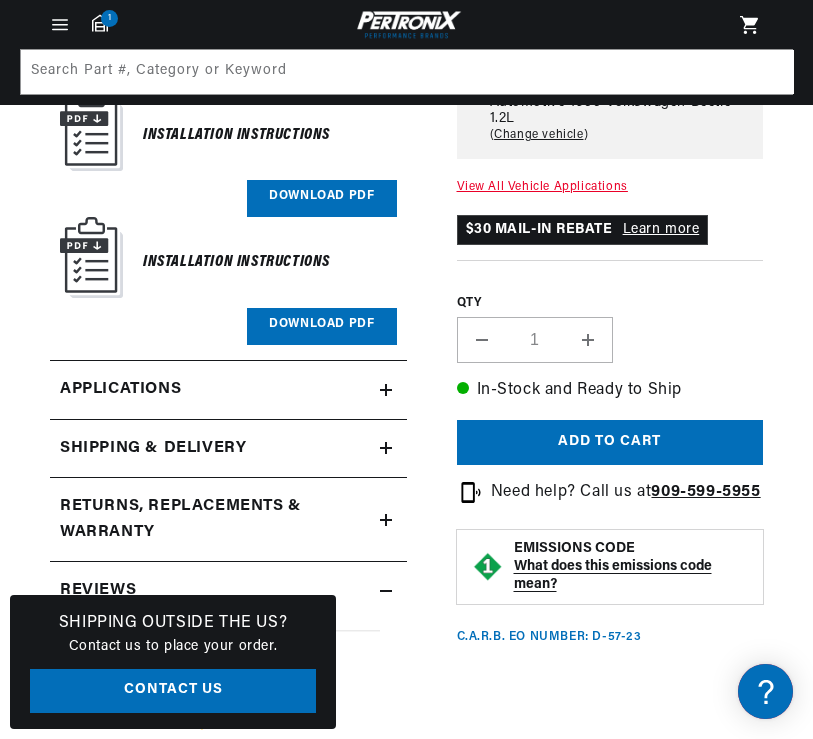 click on "Download PDF" at bounding box center (321, 326) 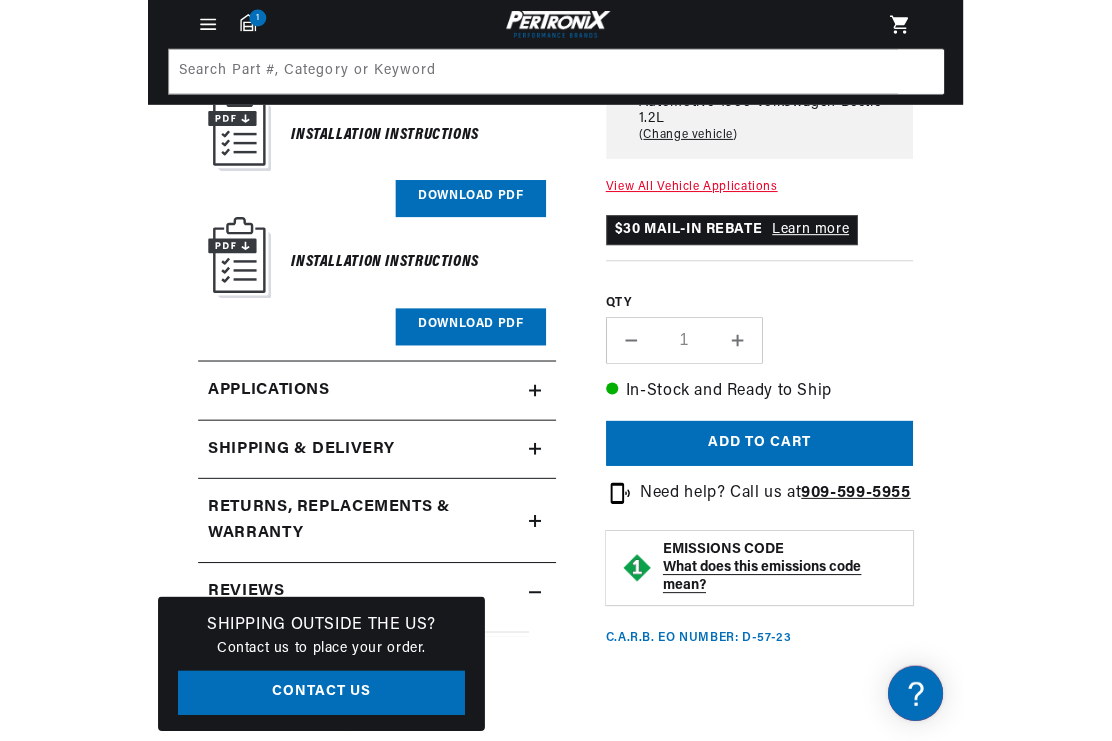 scroll, scrollTop: 1665, scrollLeft: 0, axis: vertical 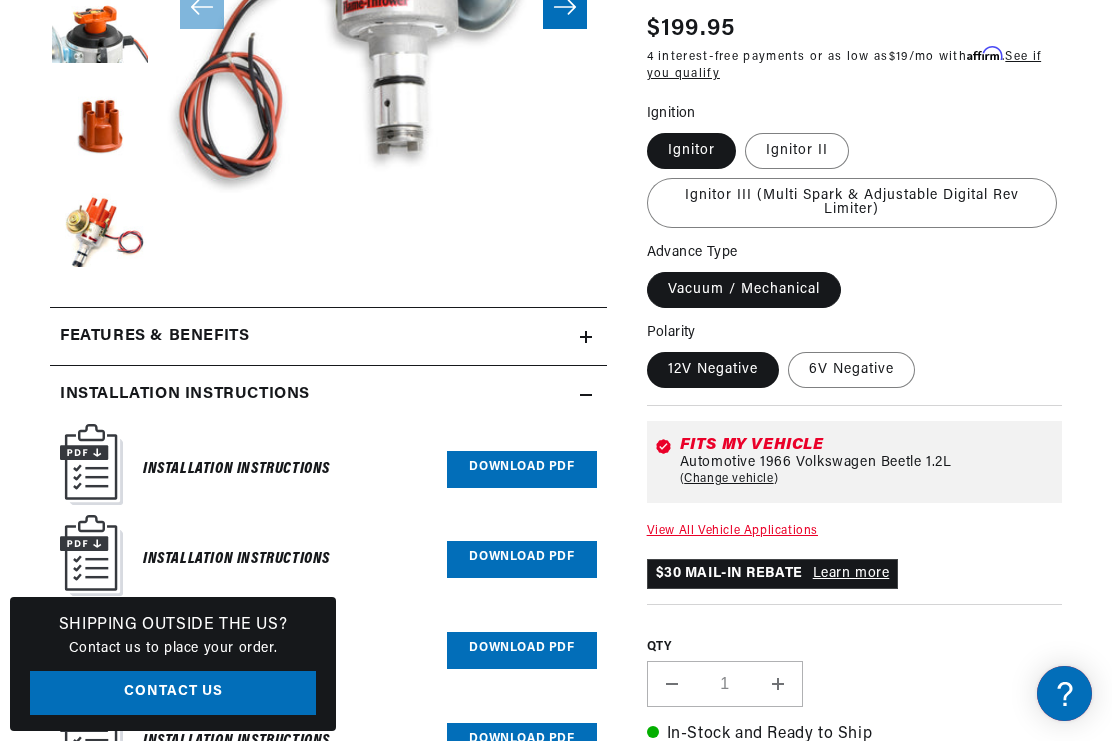 click on "Vacuum / Mechanical" at bounding box center [744, 290] 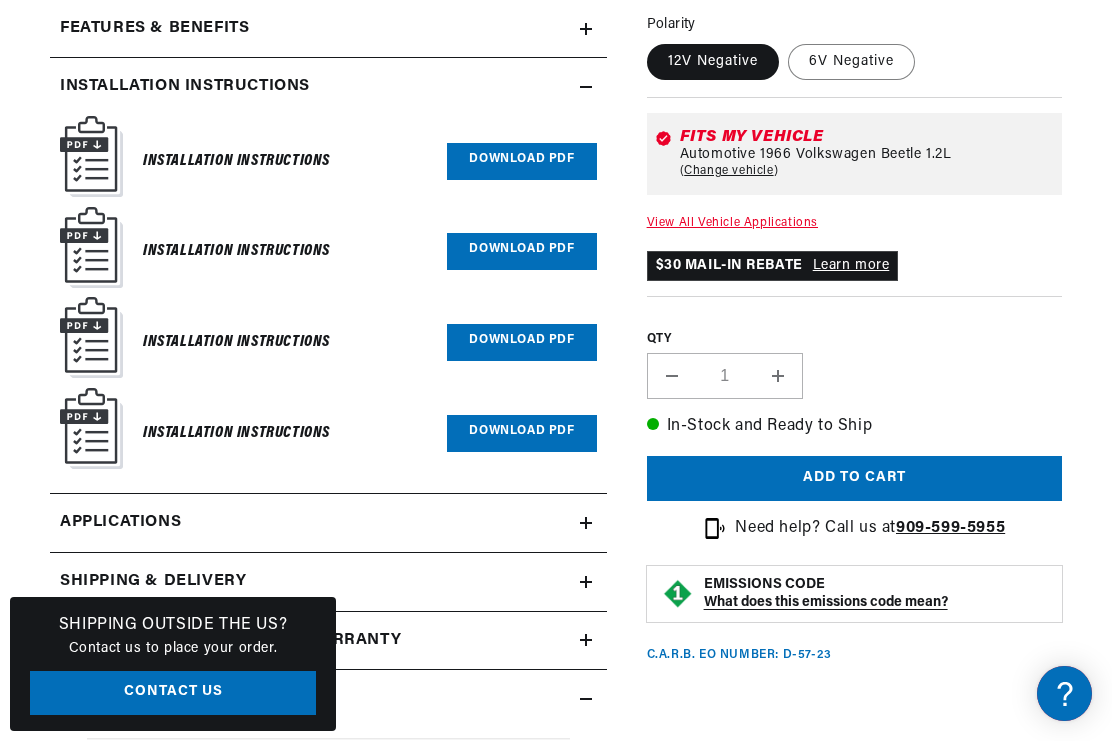 scroll, scrollTop: 871, scrollLeft: 0, axis: vertical 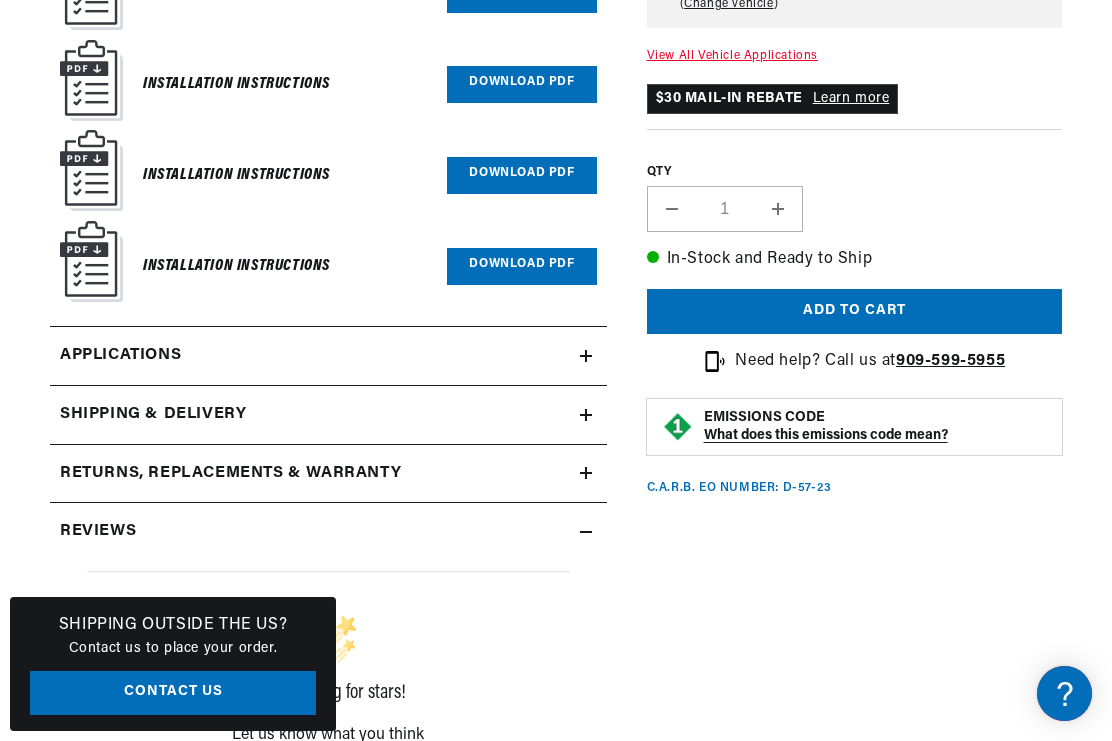 click on "Returns, Replacements & Warranty" at bounding box center (328, -138) 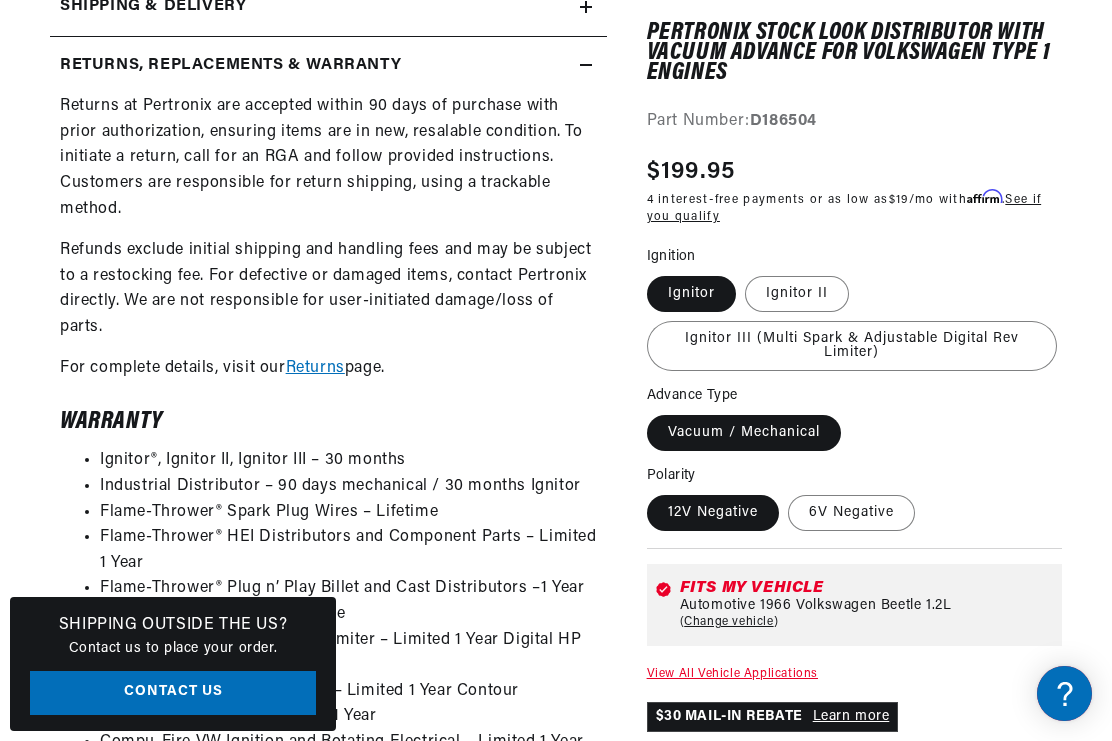 scroll, scrollTop: 1496, scrollLeft: 0, axis: vertical 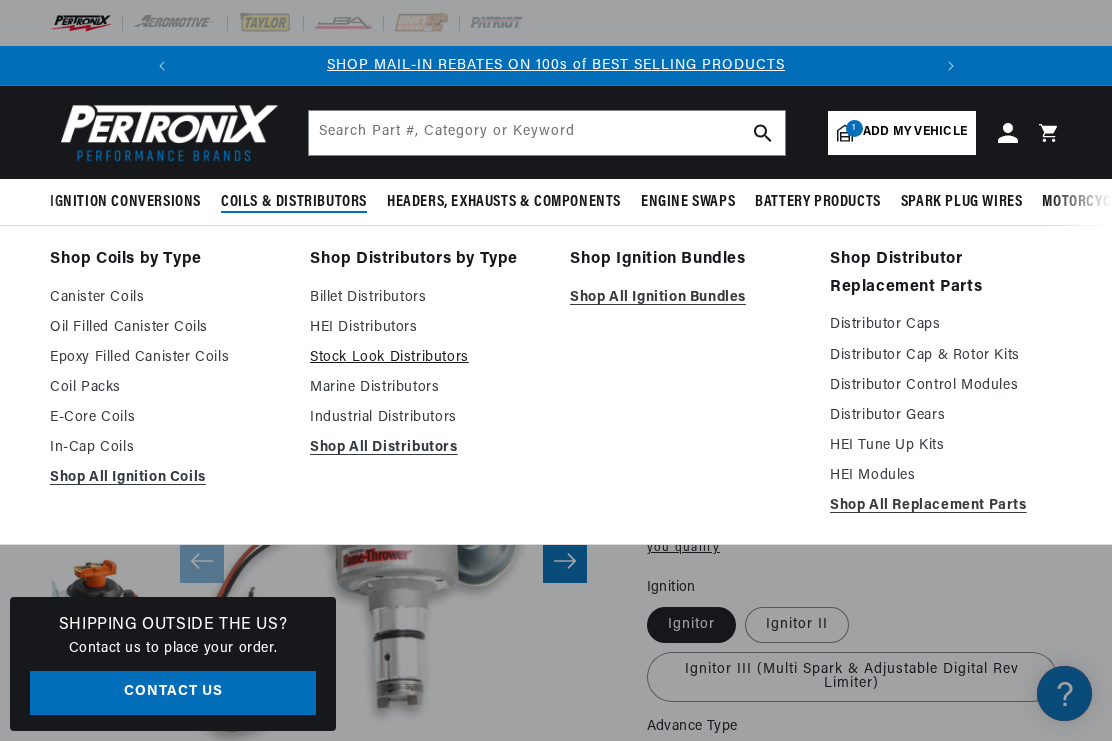 click on "Stock Look Distributors" at bounding box center (426, 358) 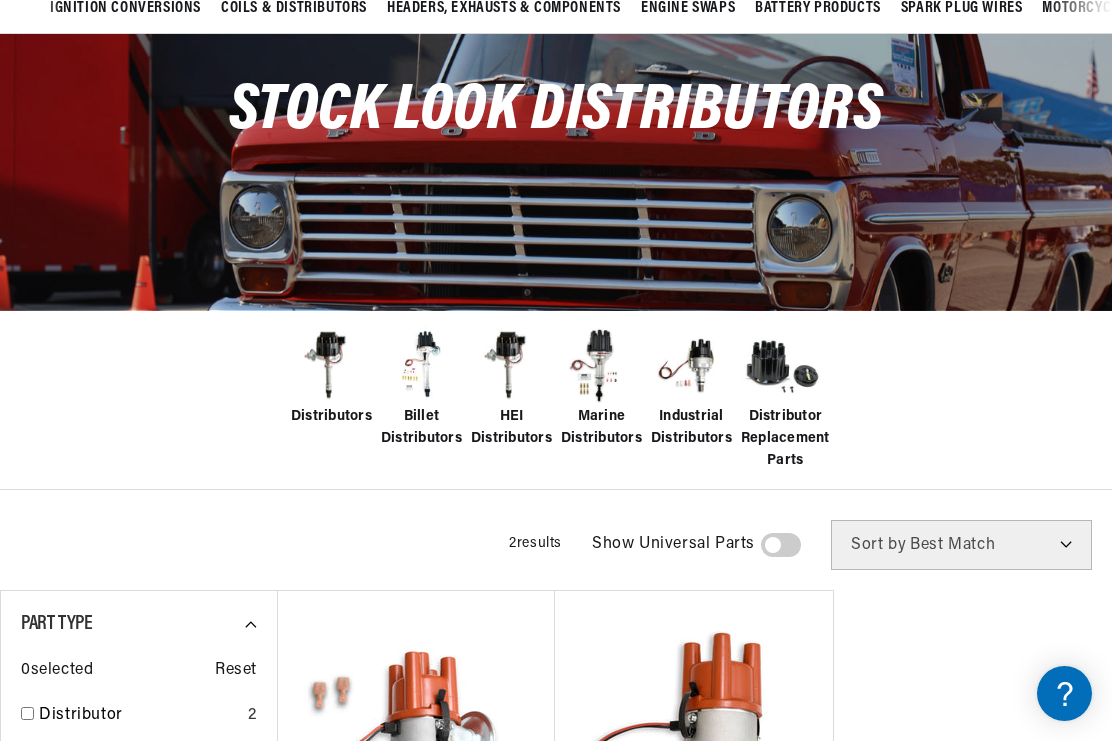 scroll, scrollTop: 205, scrollLeft: 0, axis: vertical 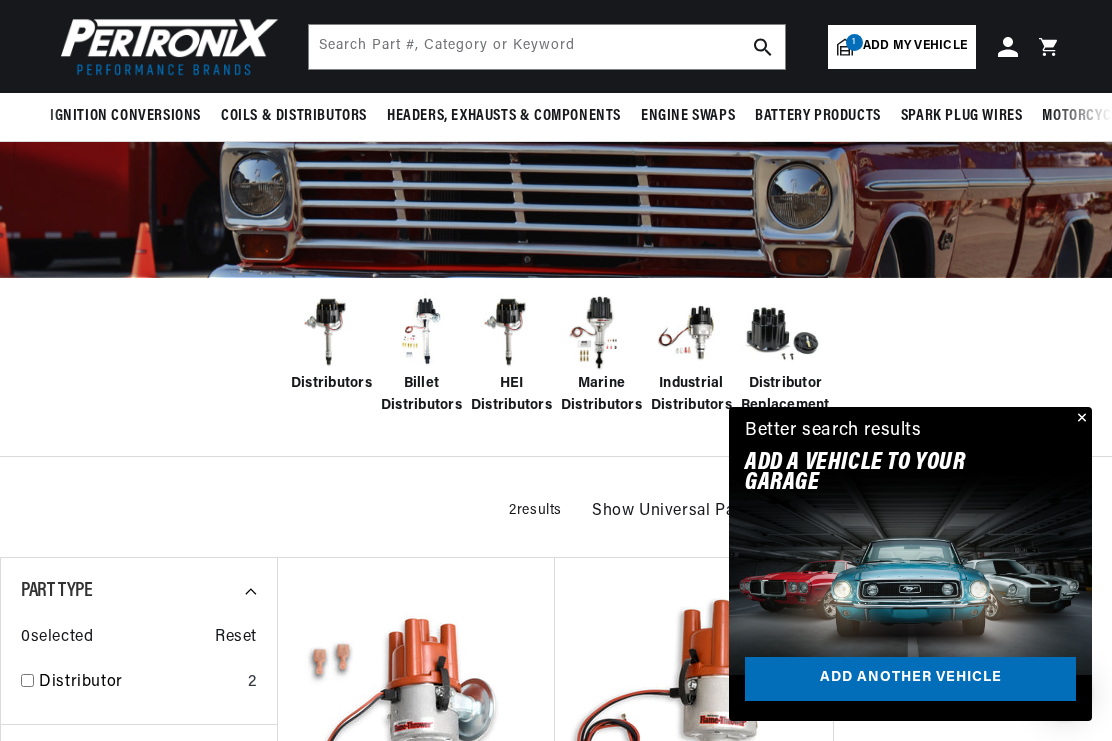 click at bounding box center (781, 333) 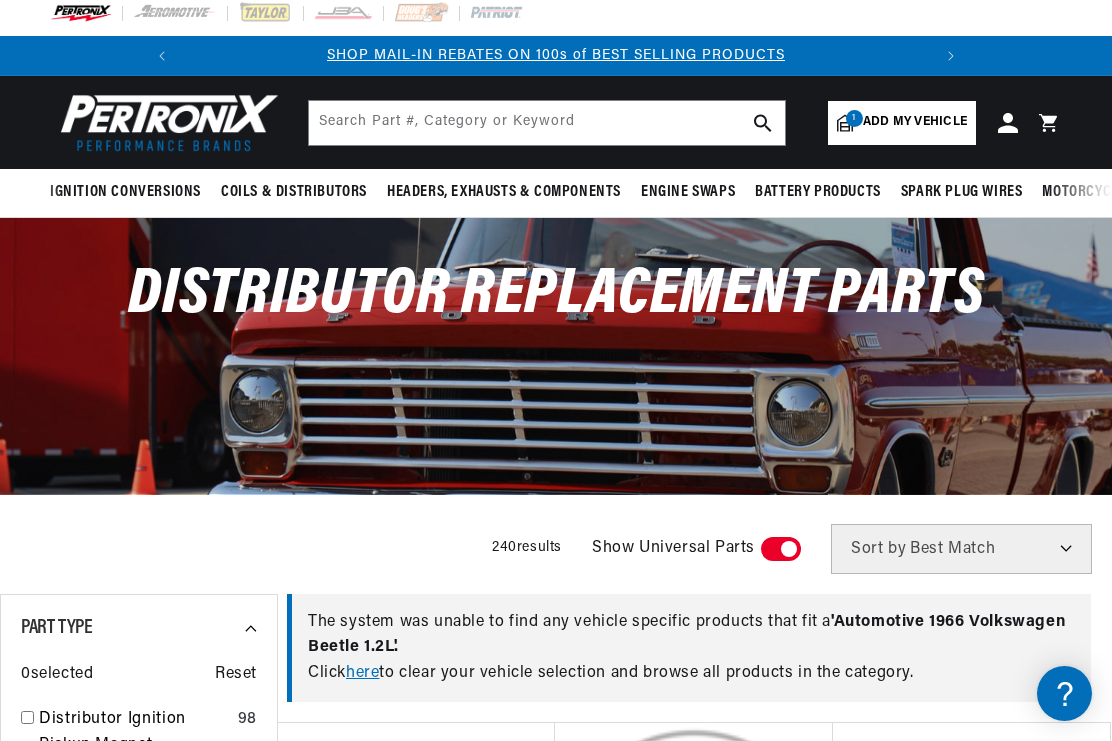 scroll, scrollTop: 267, scrollLeft: 0, axis: vertical 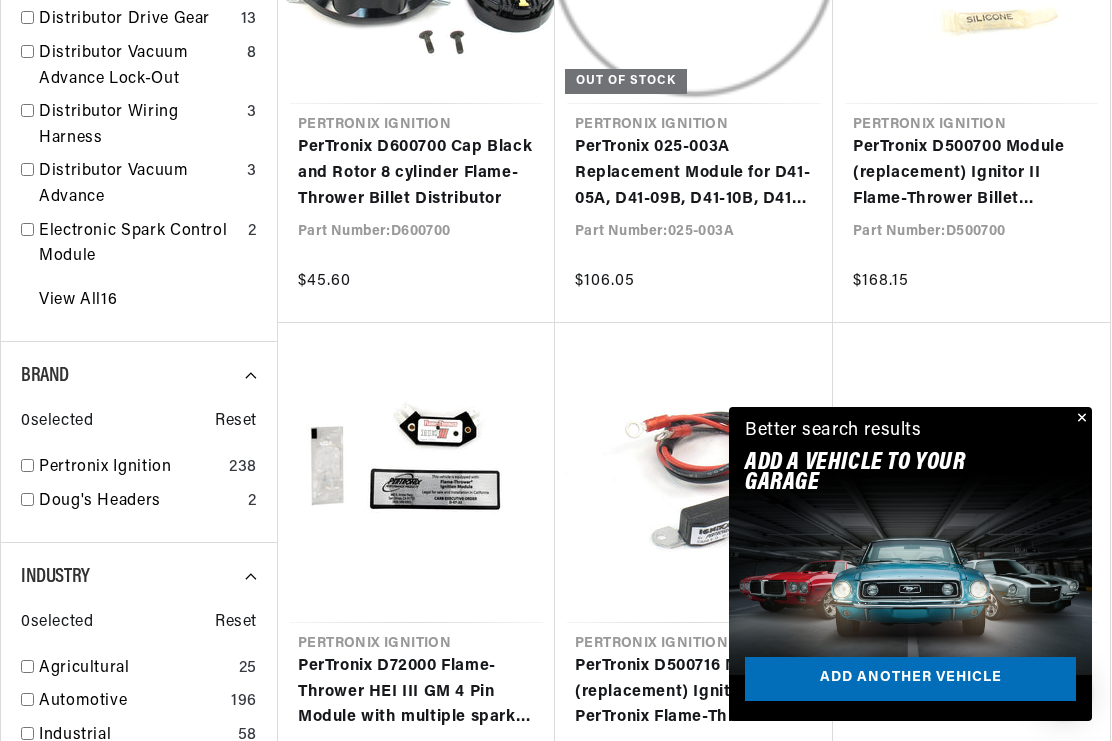click at bounding box center [1080, 419] 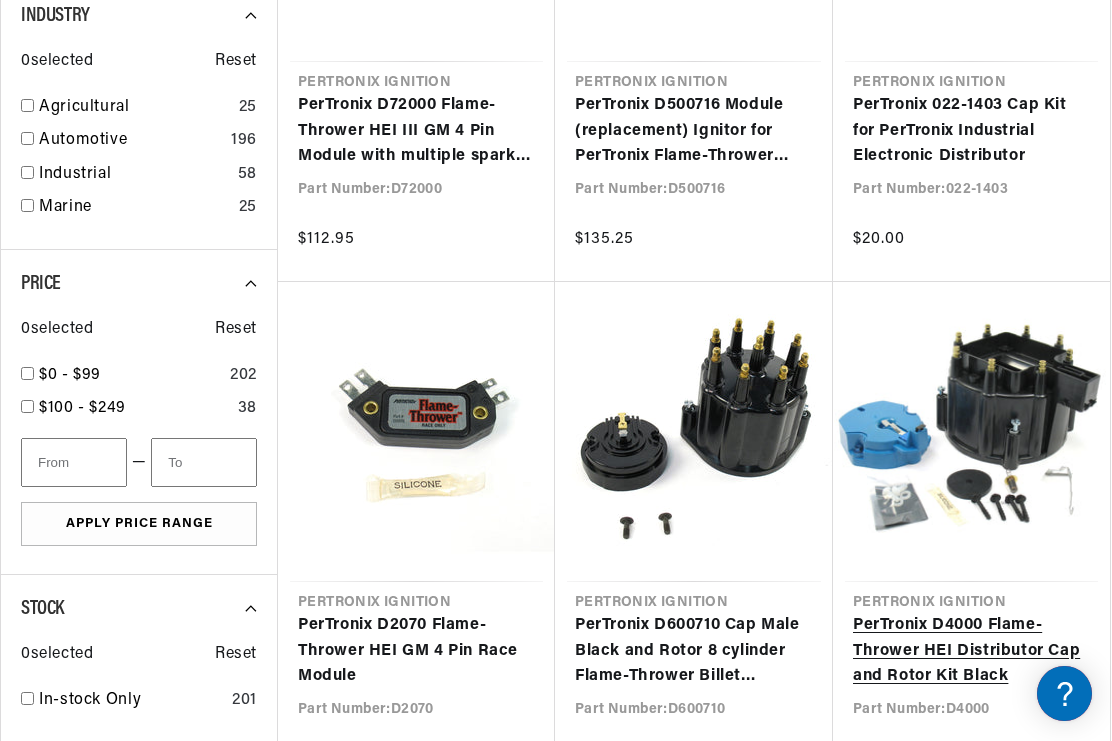 scroll, scrollTop: 1491, scrollLeft: 0, axis: vertical 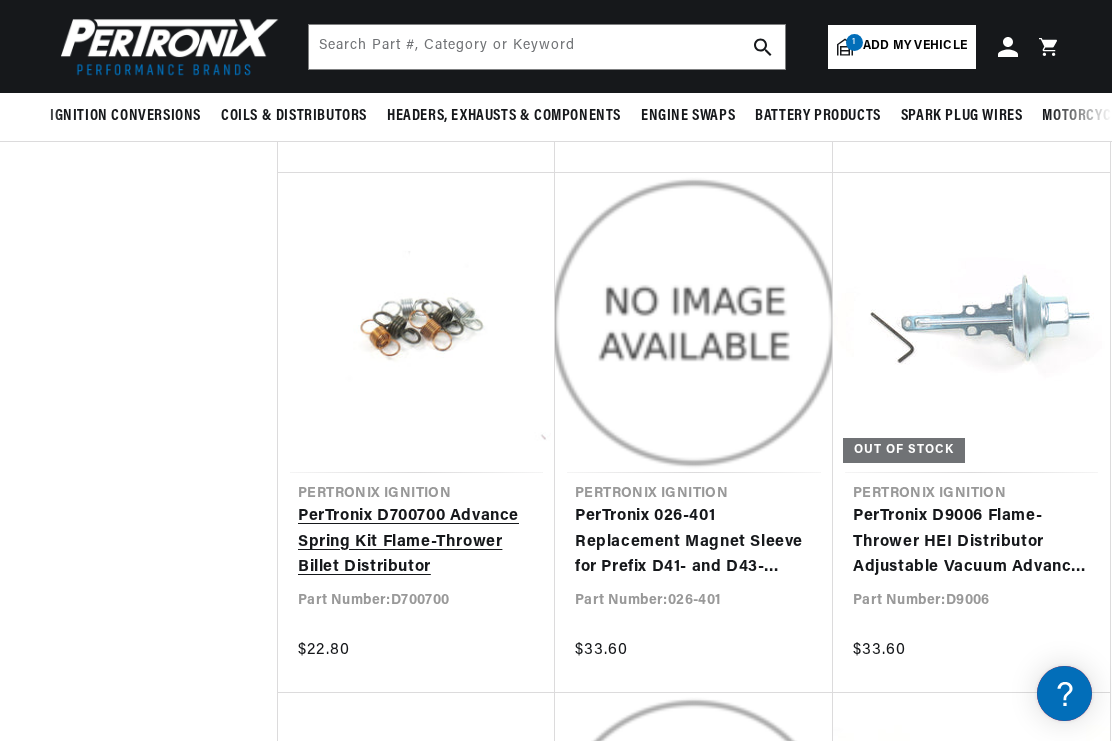 click on "PerTronix D700700 Advance Spring Kit Flame-Thrower Billet Distributor" at bounding box center (416, 542) 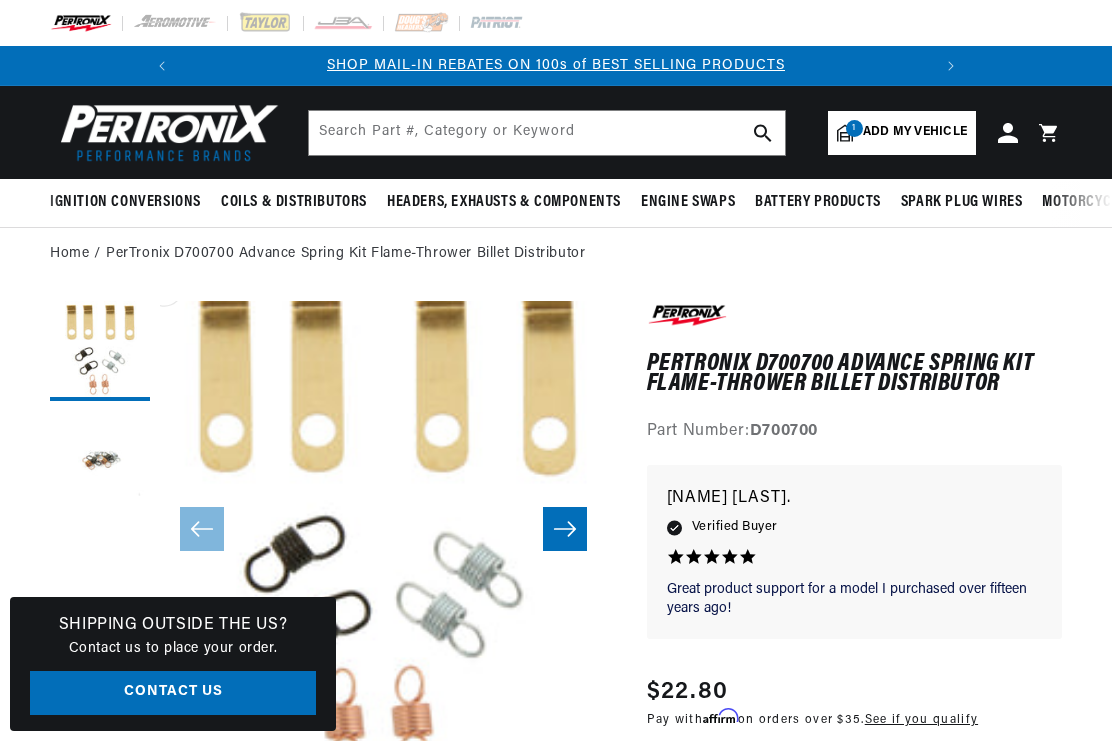 scroll, scrollTop: 0, scrollLeft: 0, axis: both 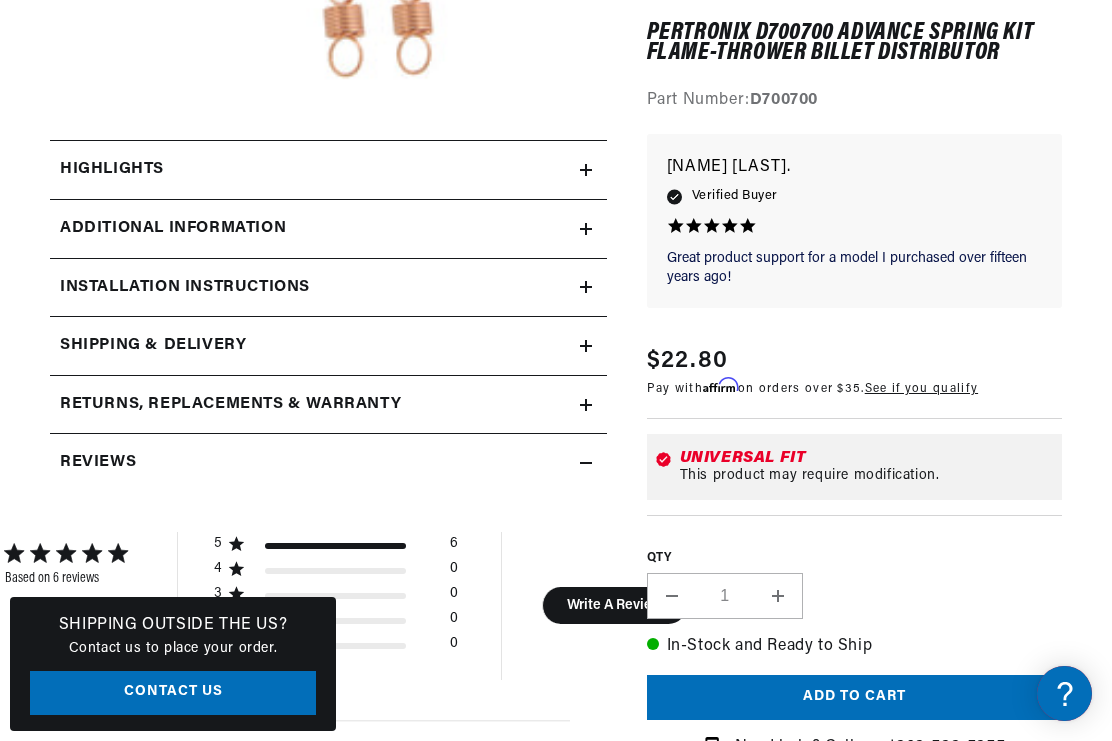 click on "Additional Information" at bounding box center (315, 170) 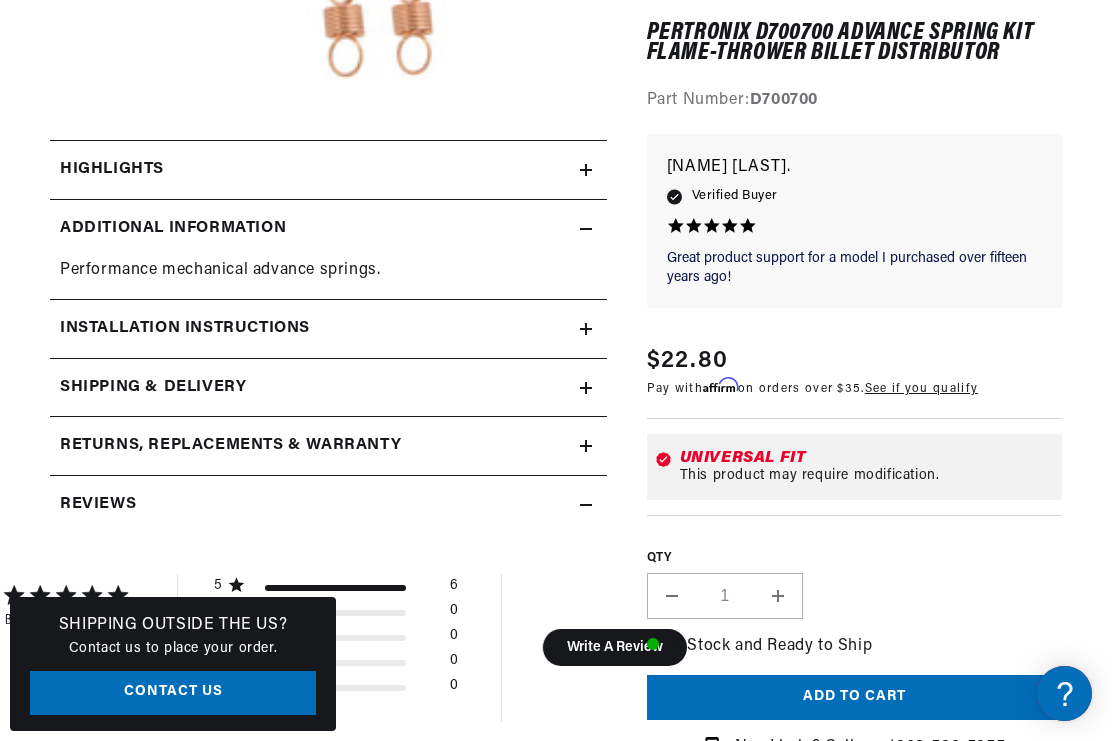 click on "Installation instructions" at bounding box center [315, 170] 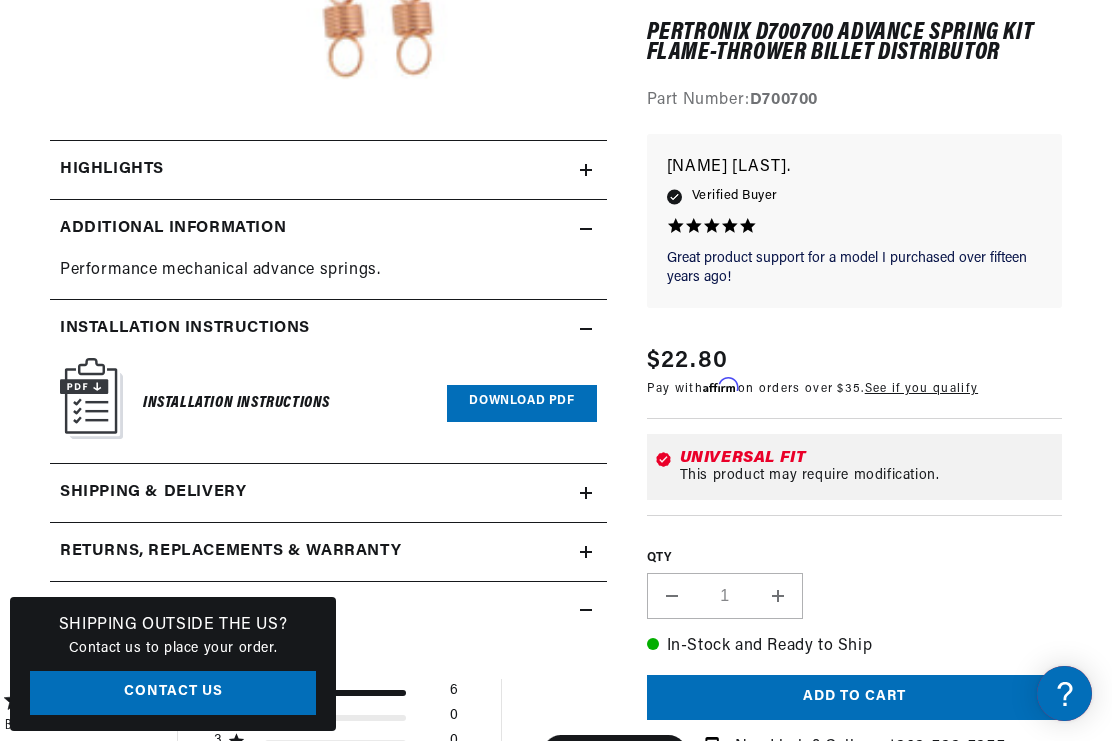 scroll, scrollTop: 0, scrollLeft: 0, axis: both 